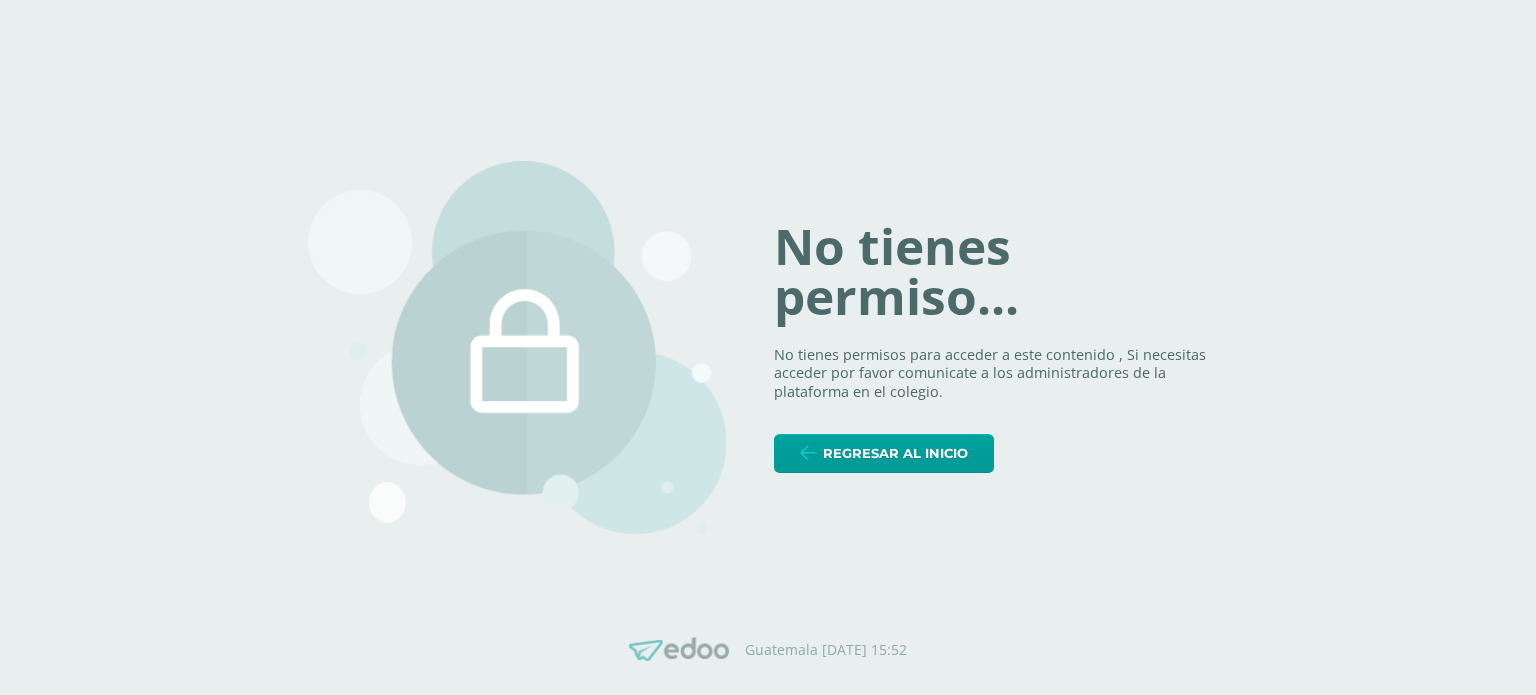 scroll, scrollTop: 0, scrollLeft: 0, axis: both 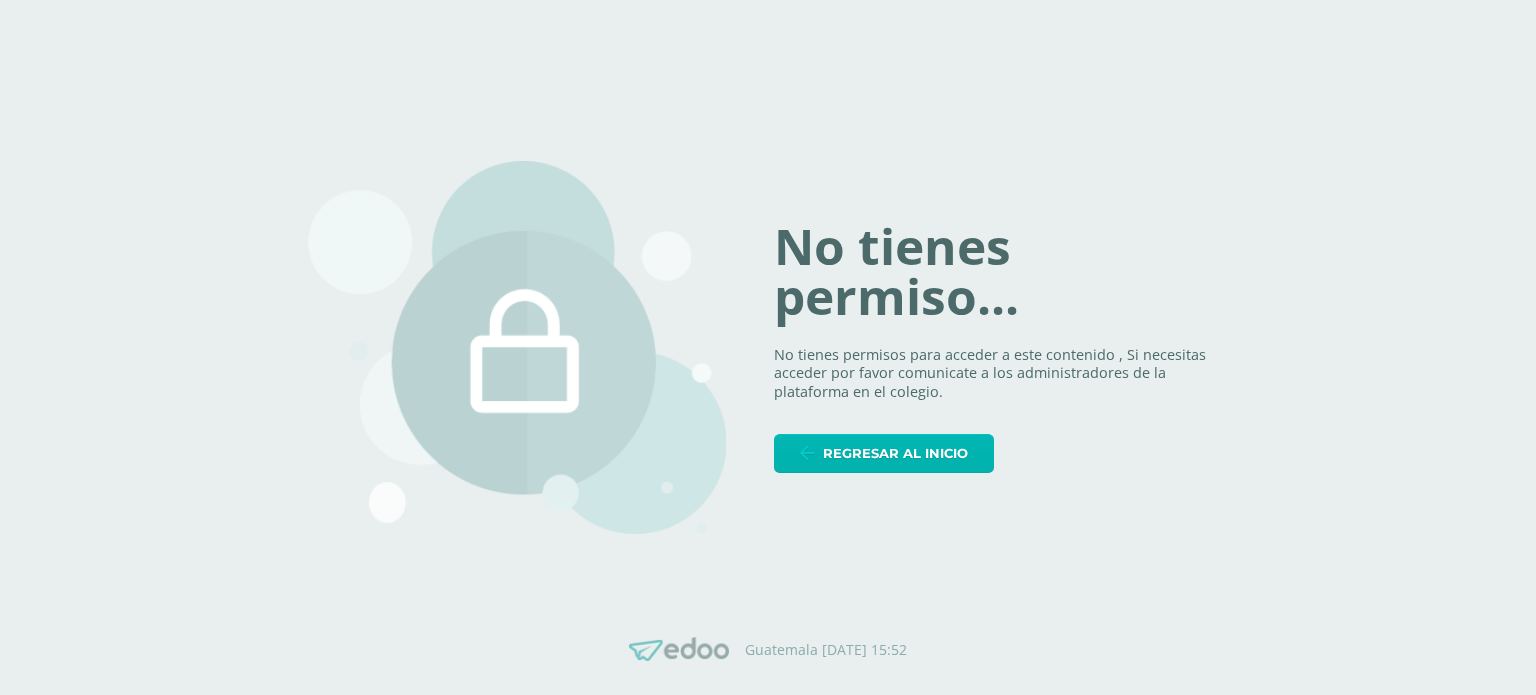 click on "Regresar al inicio" at bounding box center [895, 453] 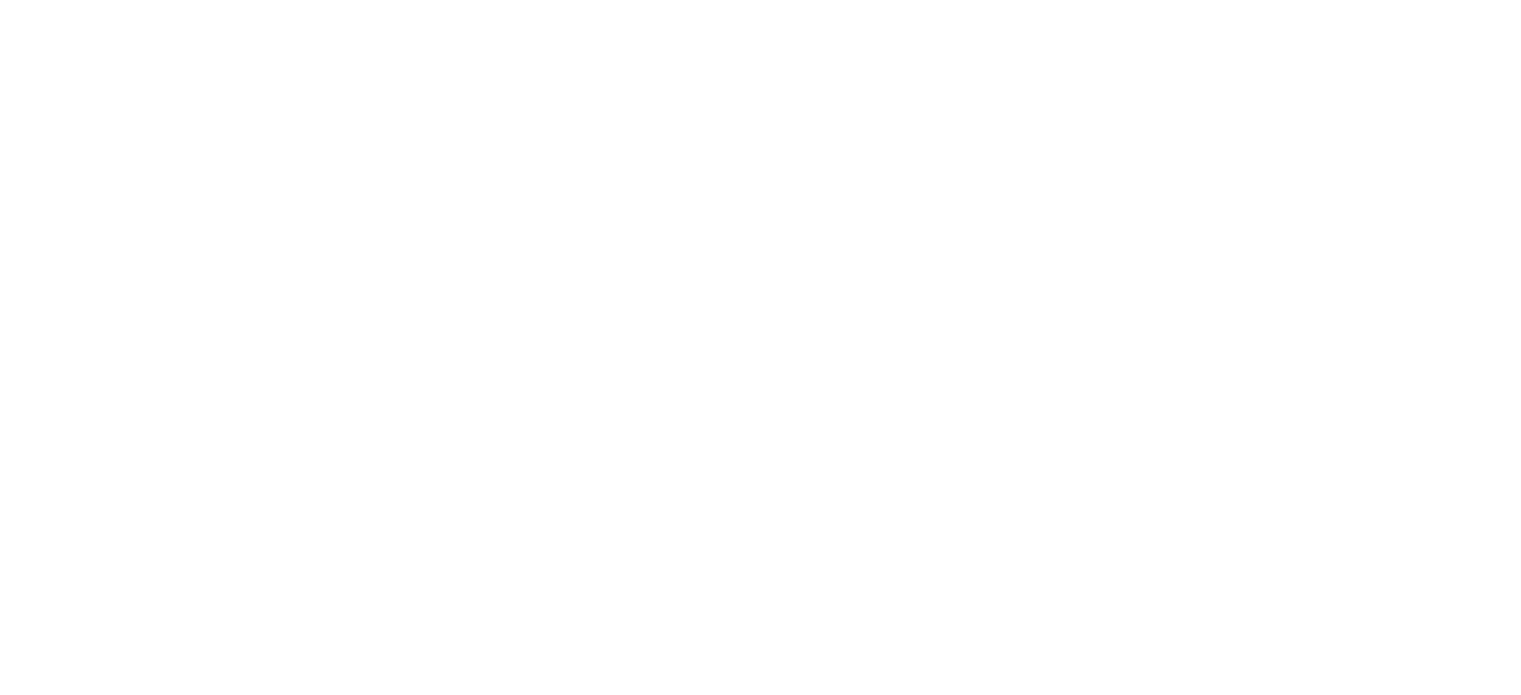 scroll, scrollTop: 0, scrollLeft: 0, axis: both 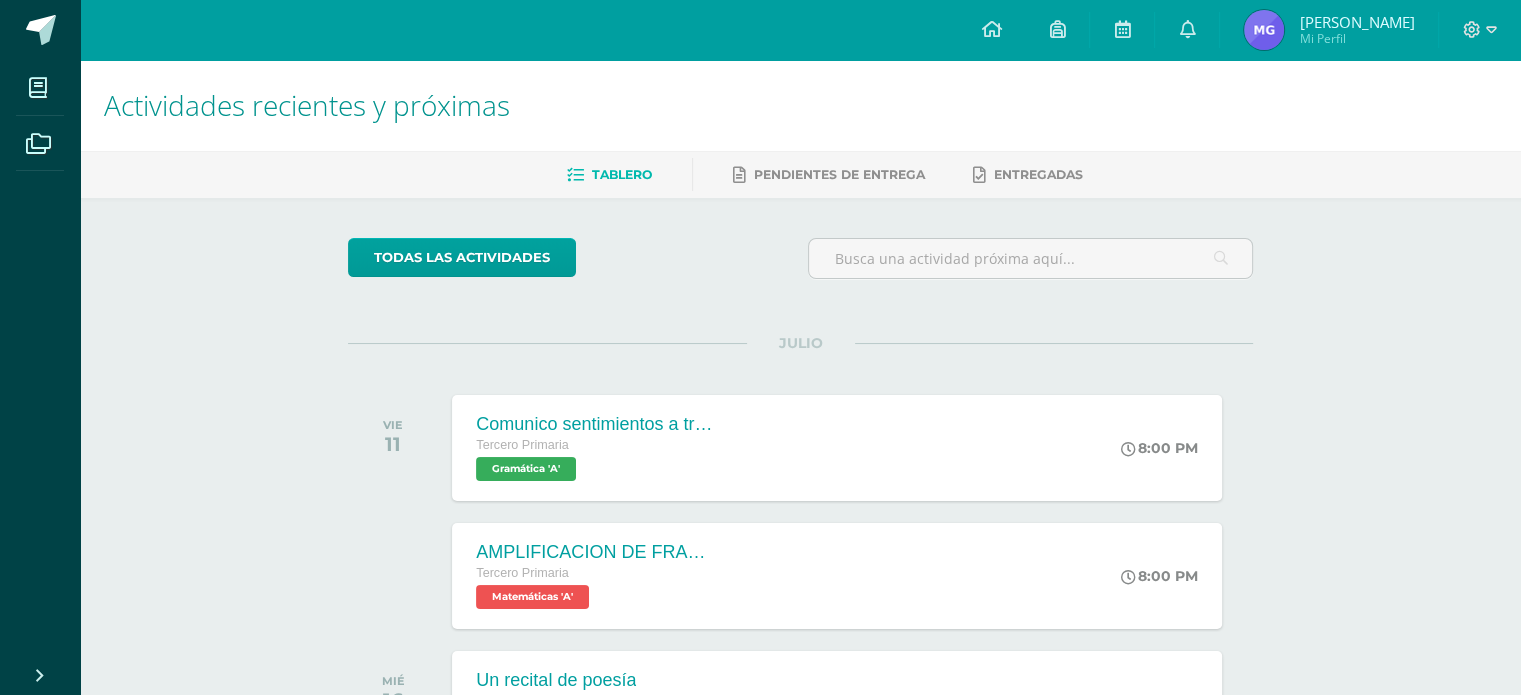click at bounding box center [1480, 30] 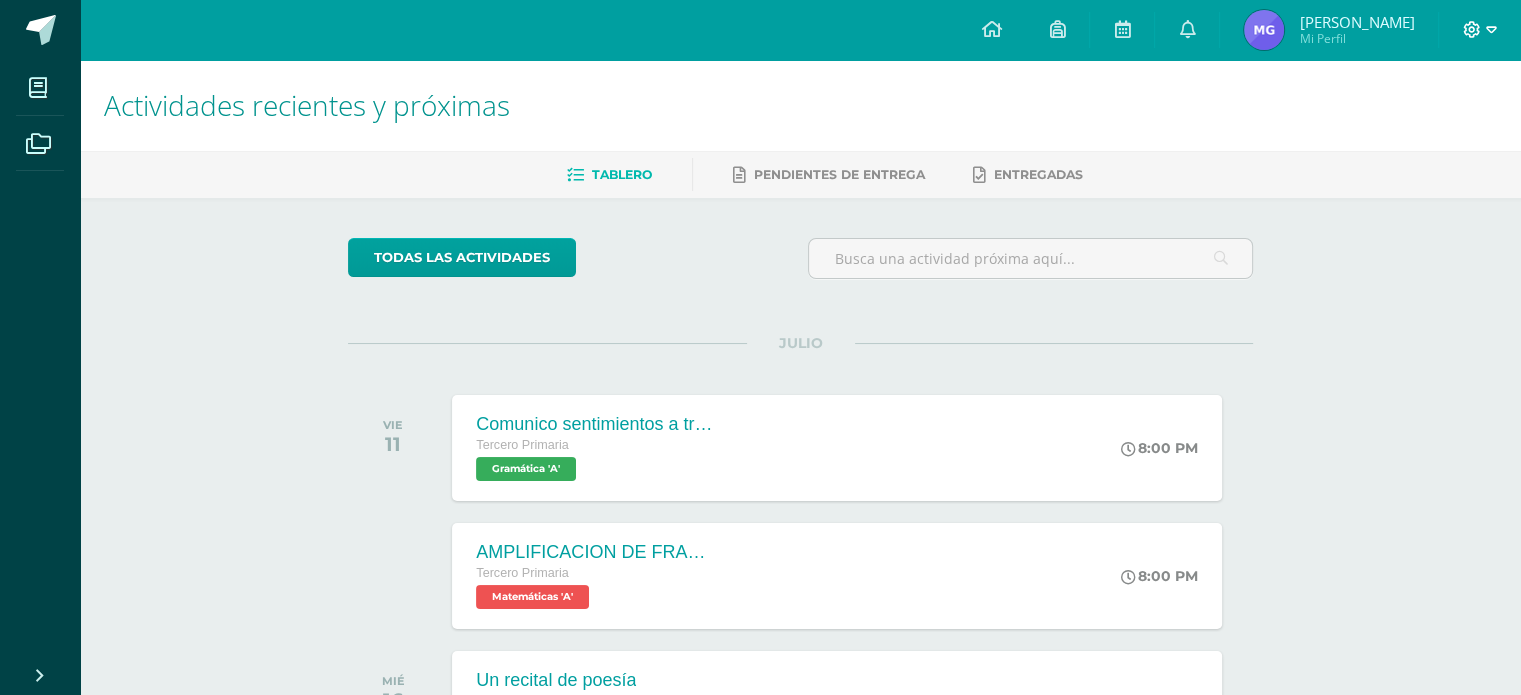 click 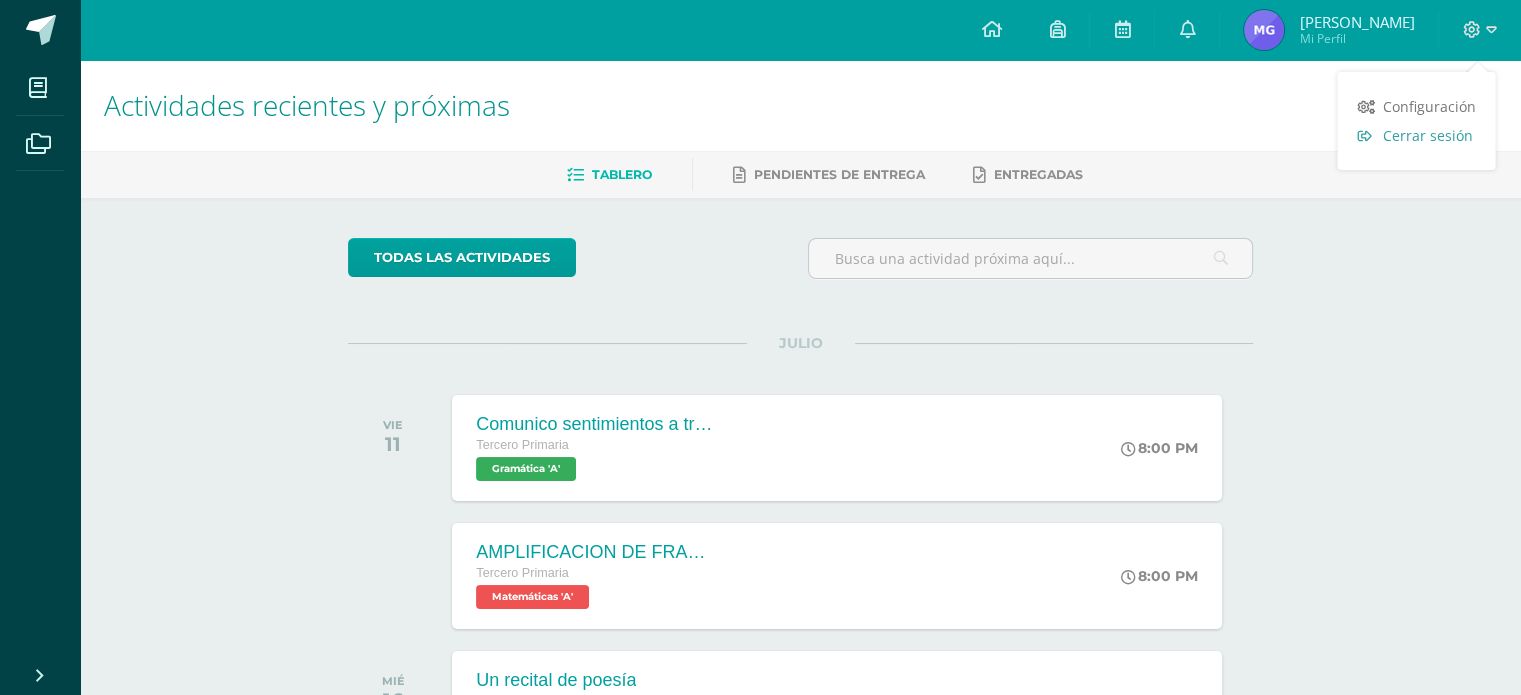 click on "Cerrar sesión" at bounding box center (1427, 135) 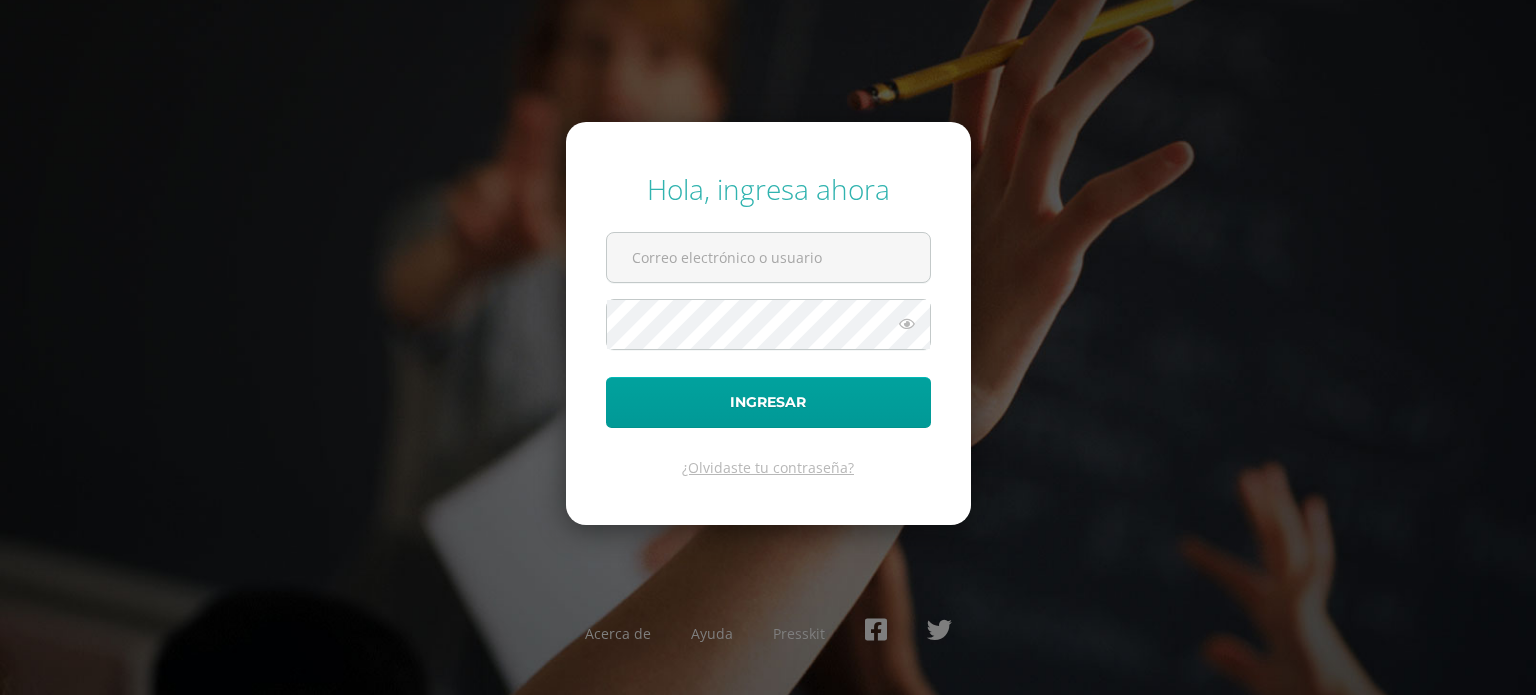scroll, scrollTop: 0, scrollLeft: 0, axis: both 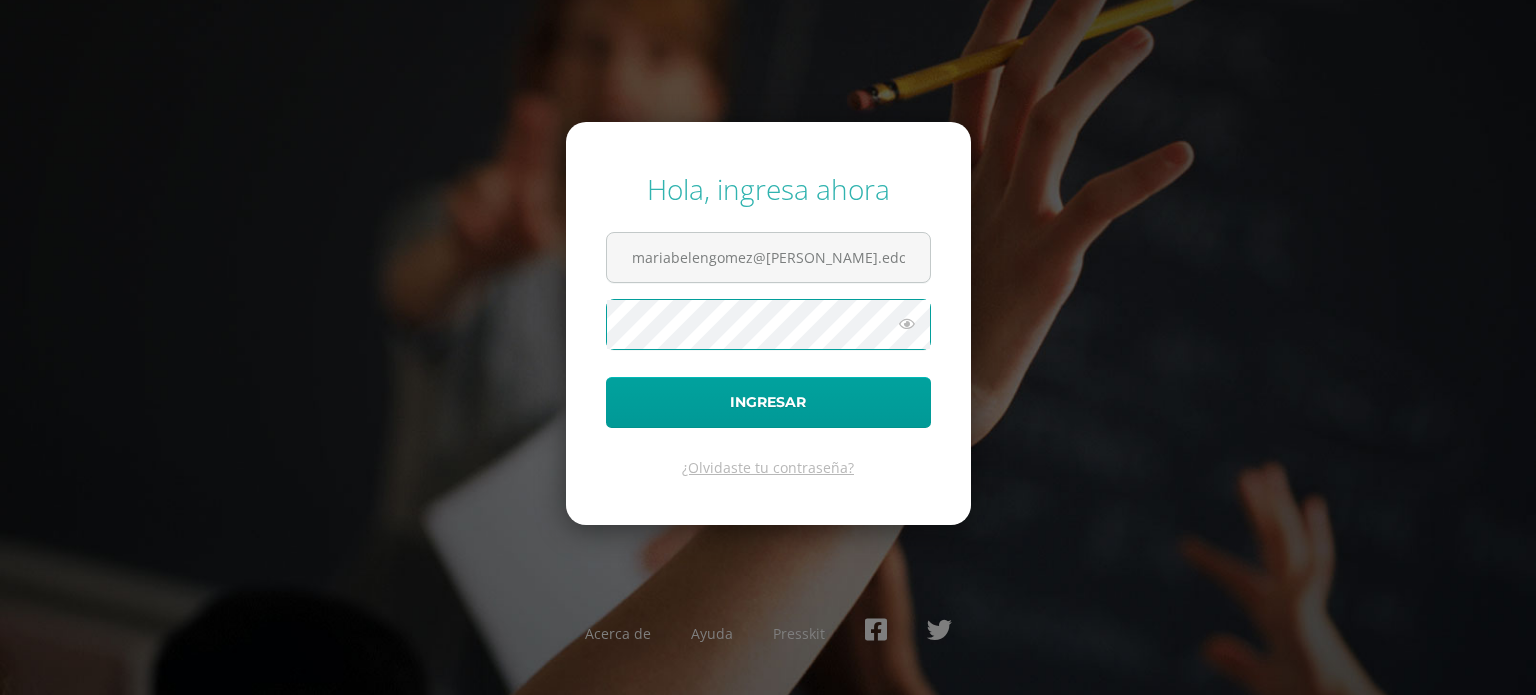 type on "danielagomez@fatima.edoo" 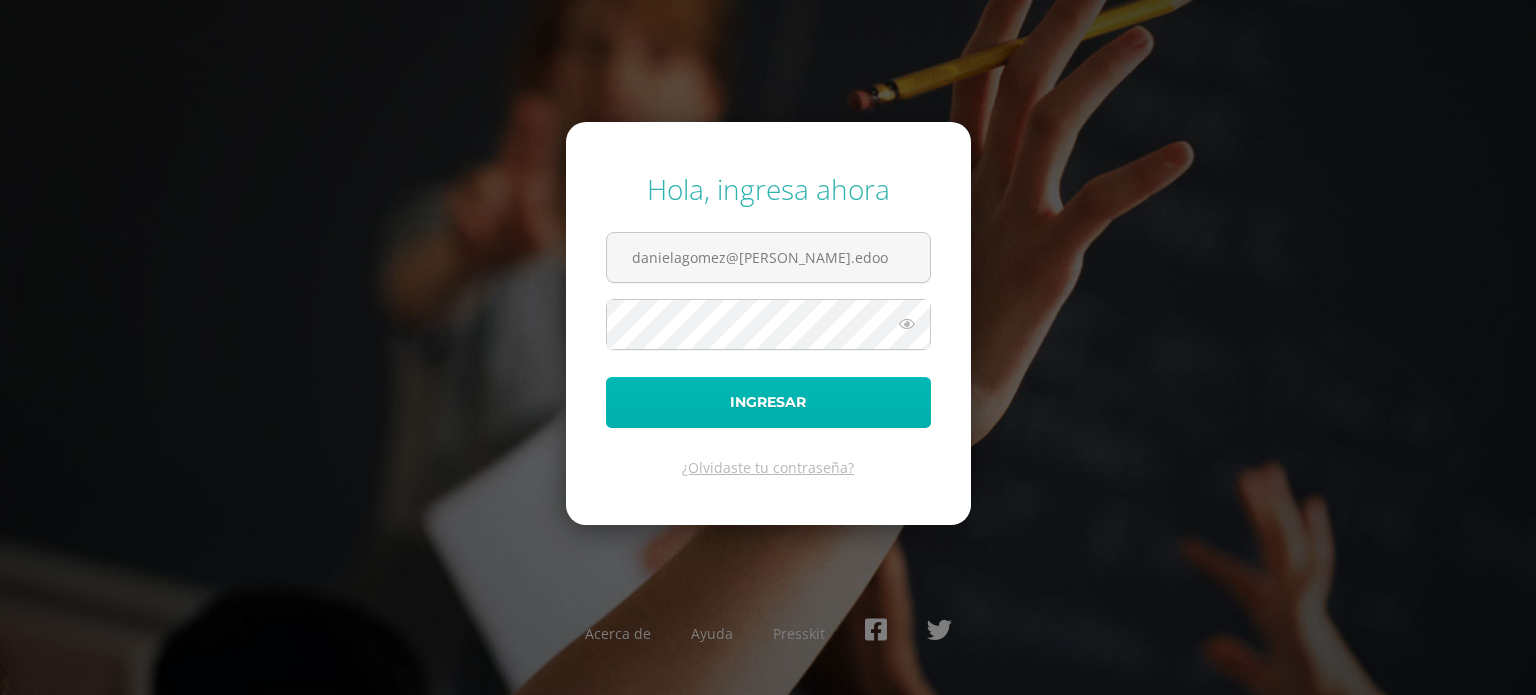 click on "Ingresar" at bounding box center (768, 402) 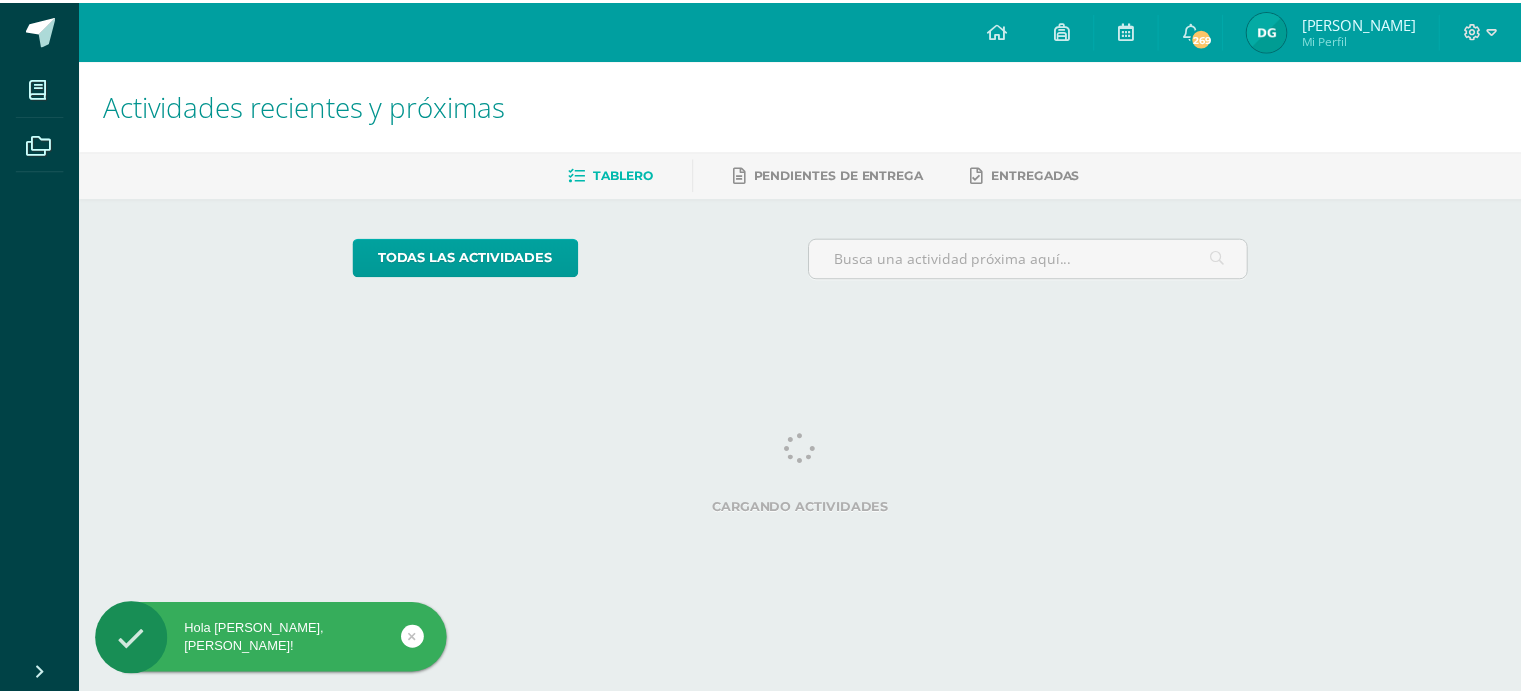 scroll, scrollTop: 0, scrollLeft: 0, axis: both 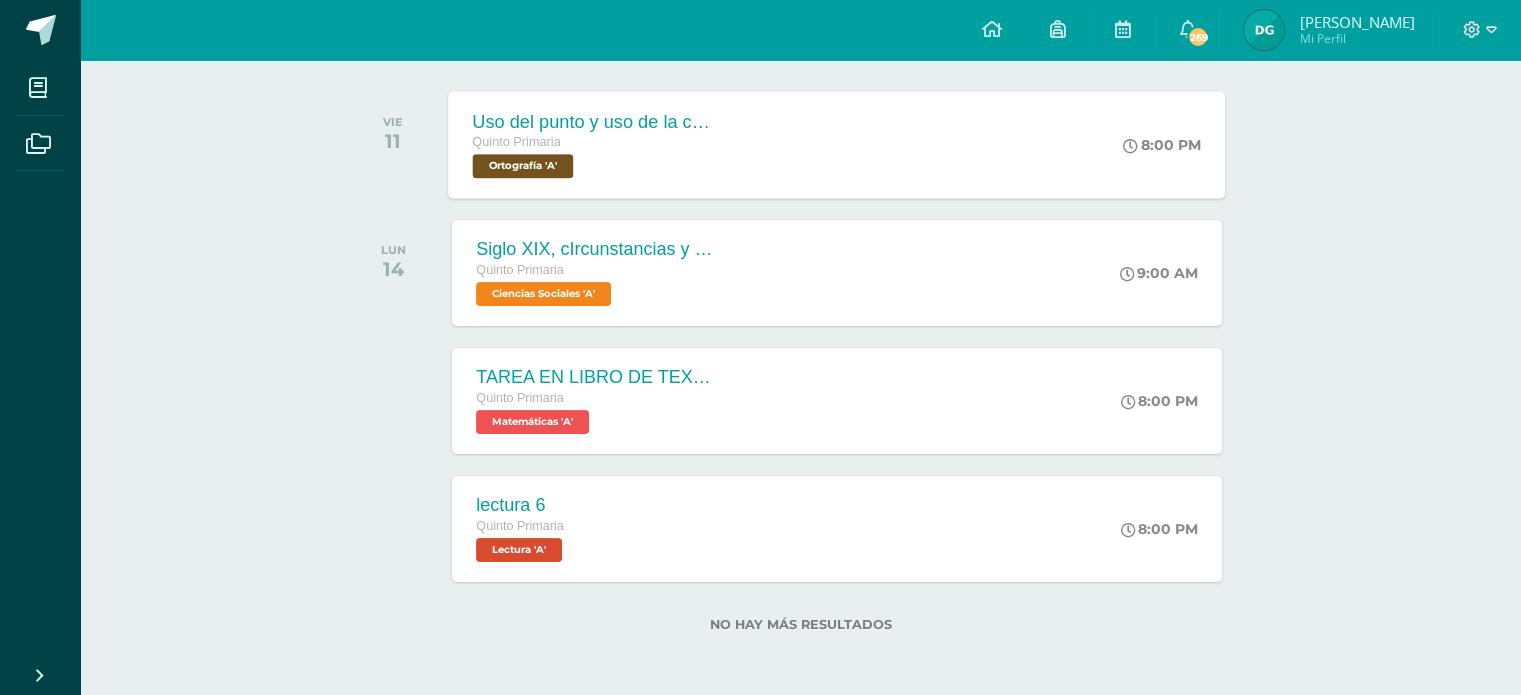 click on "Quinto Primaria
Ortografía 'A'" at bounding box center (594, 155) 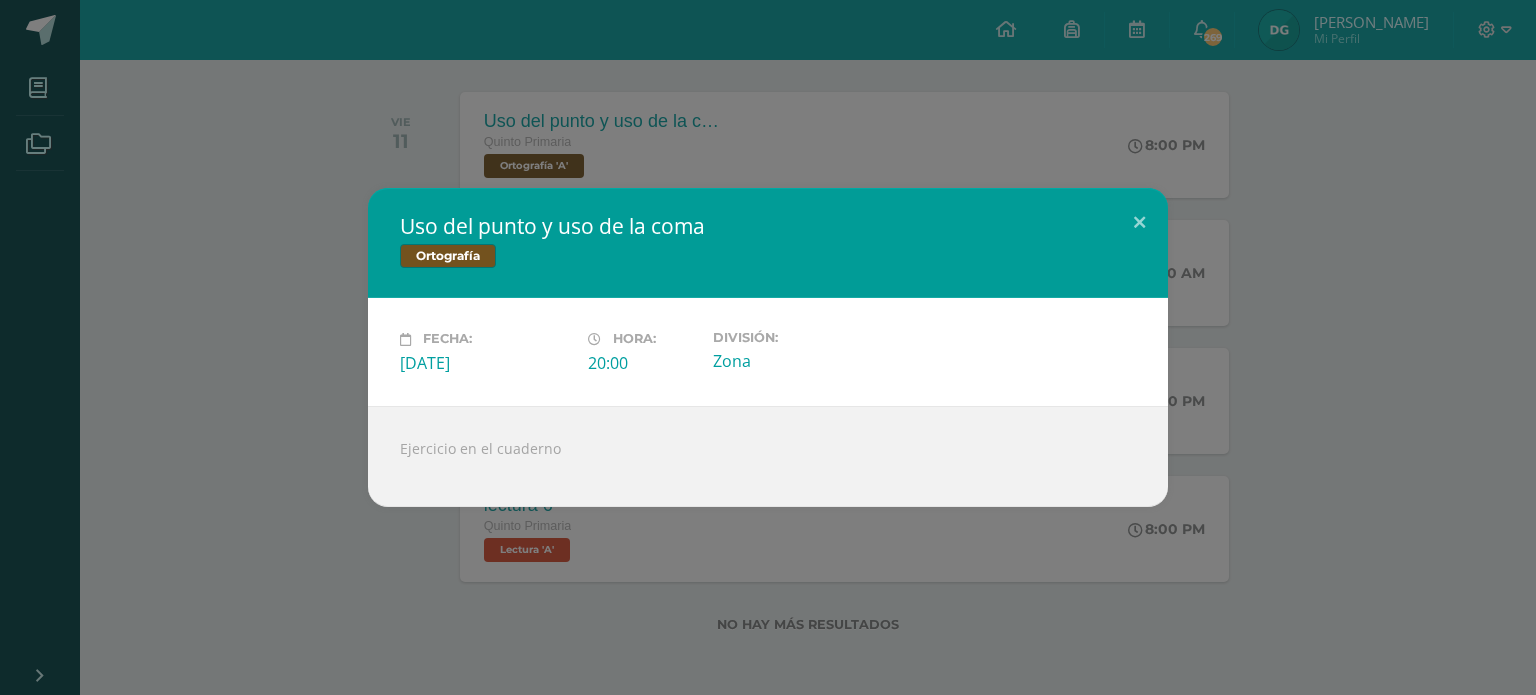 click on "Uso del punto y uso de la coma
Ortografía
Fecha:
[DATE][PERSON_NAME]:
20:00
División:" at bounding box center [768, 347] 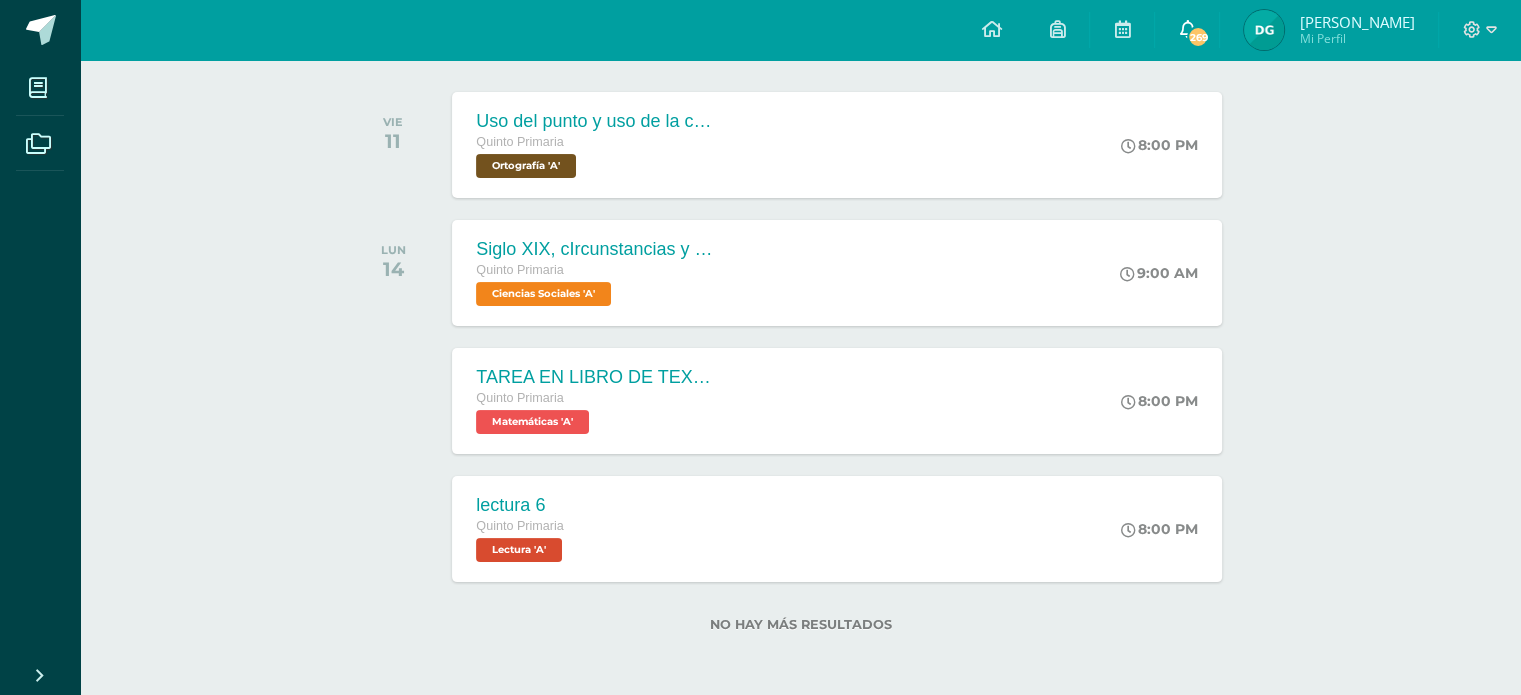 click at bounding box center (1187, 29) 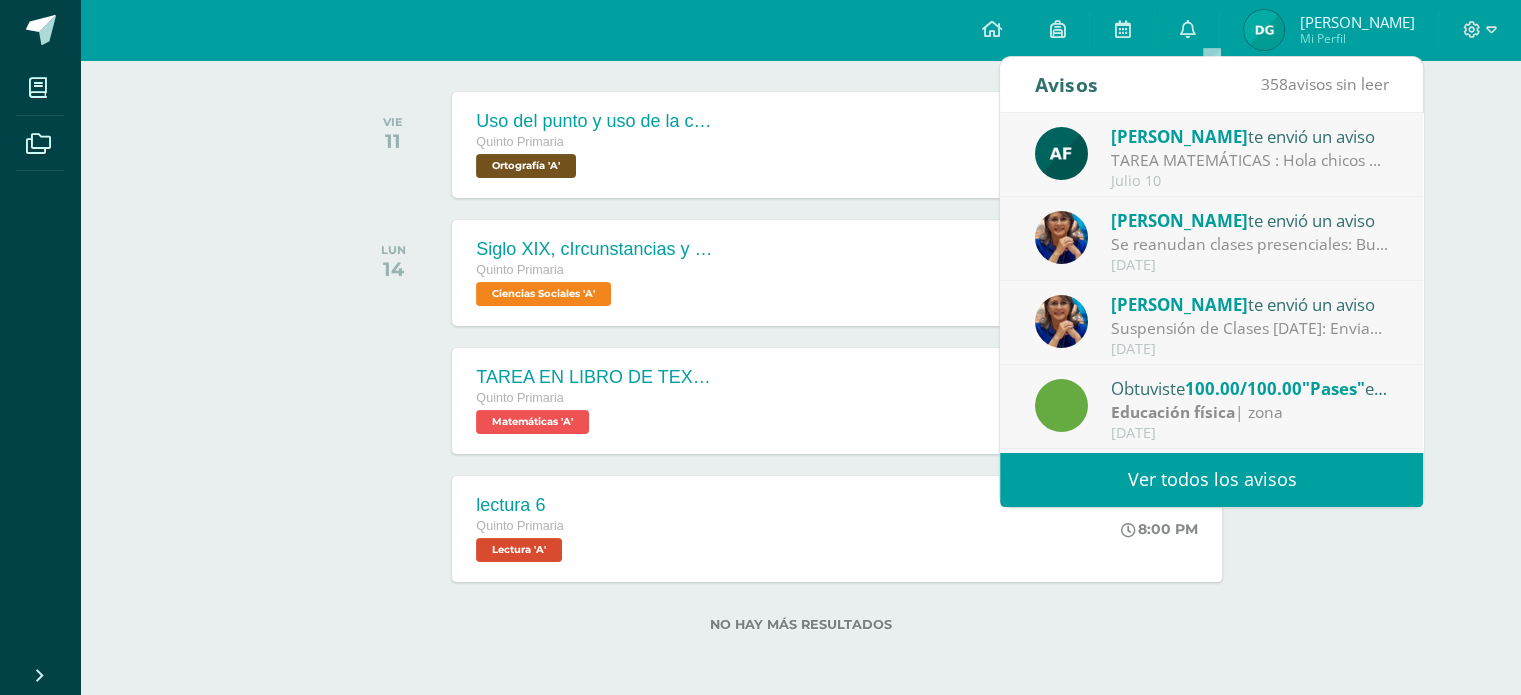 click on "Ver todos los avisos" at bounding box center [1211, 479] 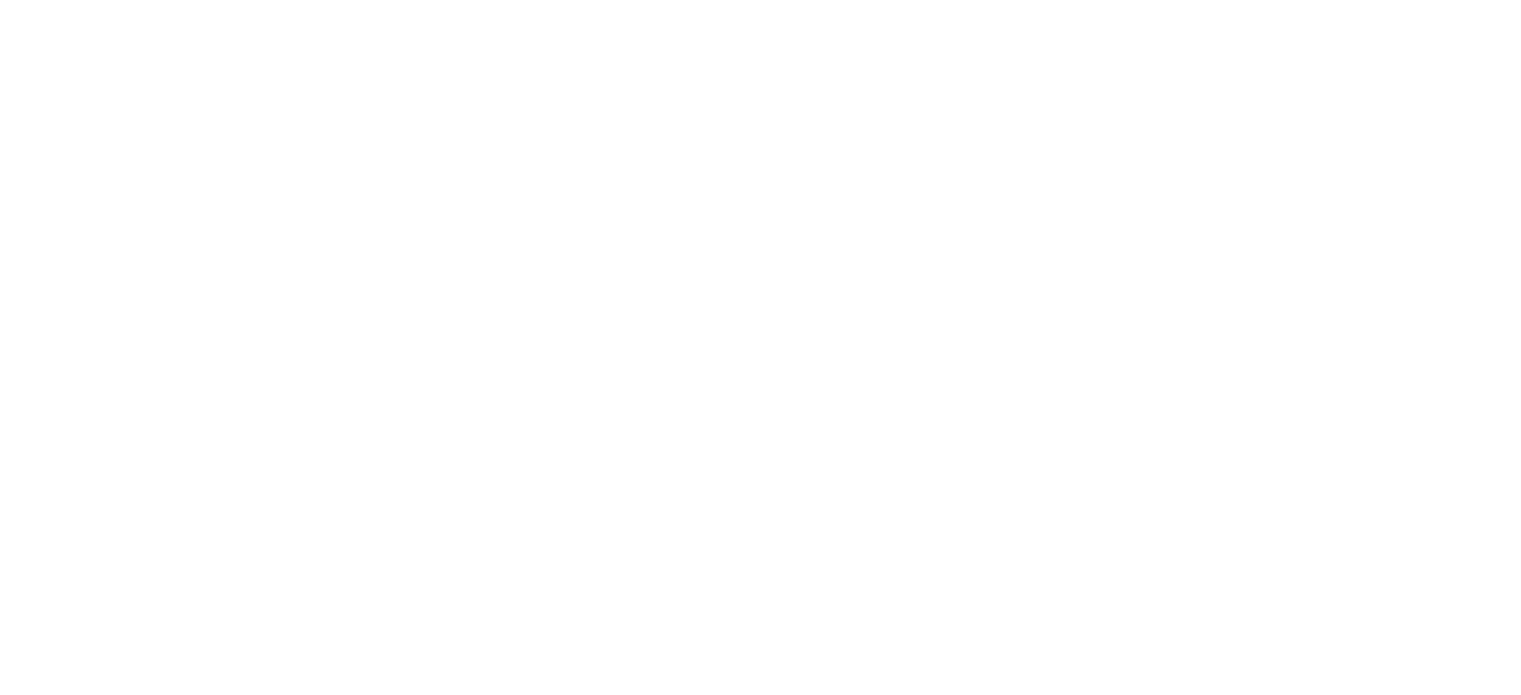 scroll, scrollTop: 0, scrollLeft: 0, axis: both 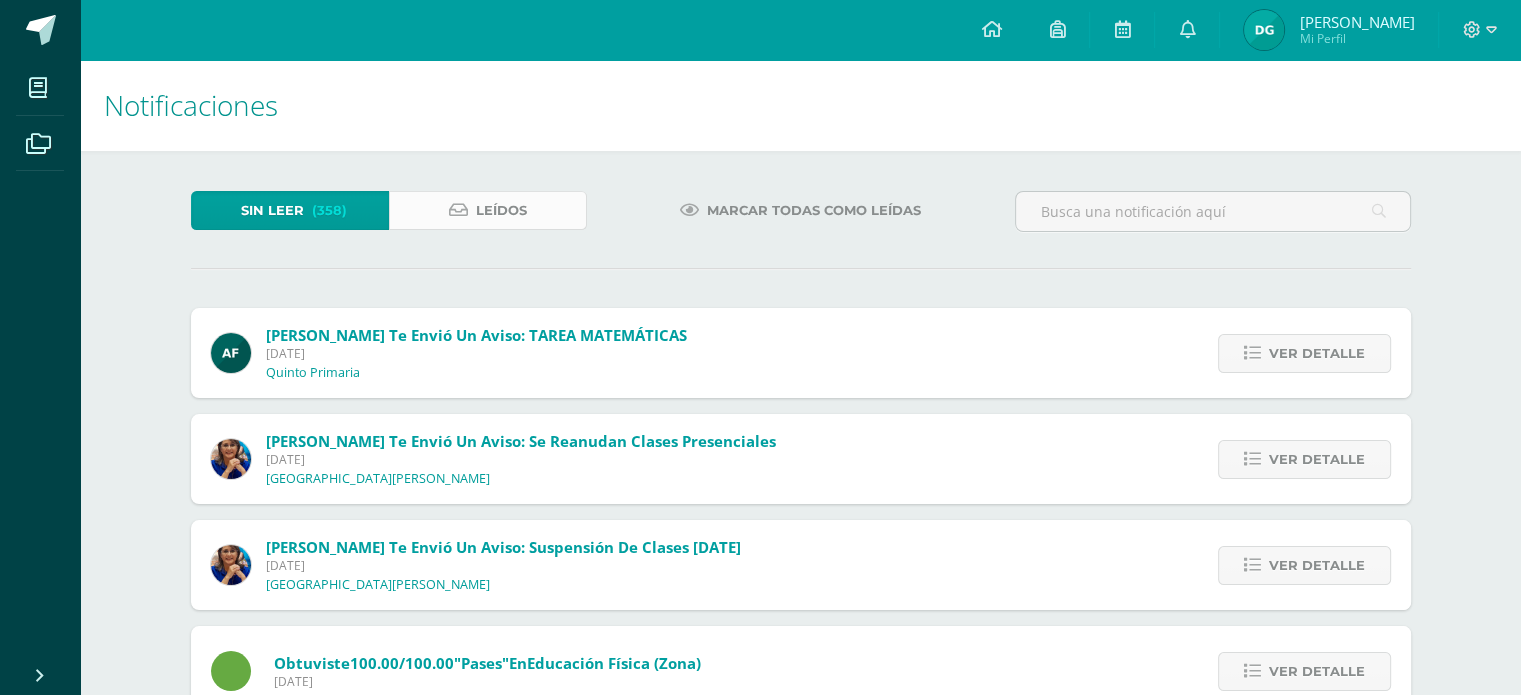 click on "Leídos" at bounding box center [488, 210] 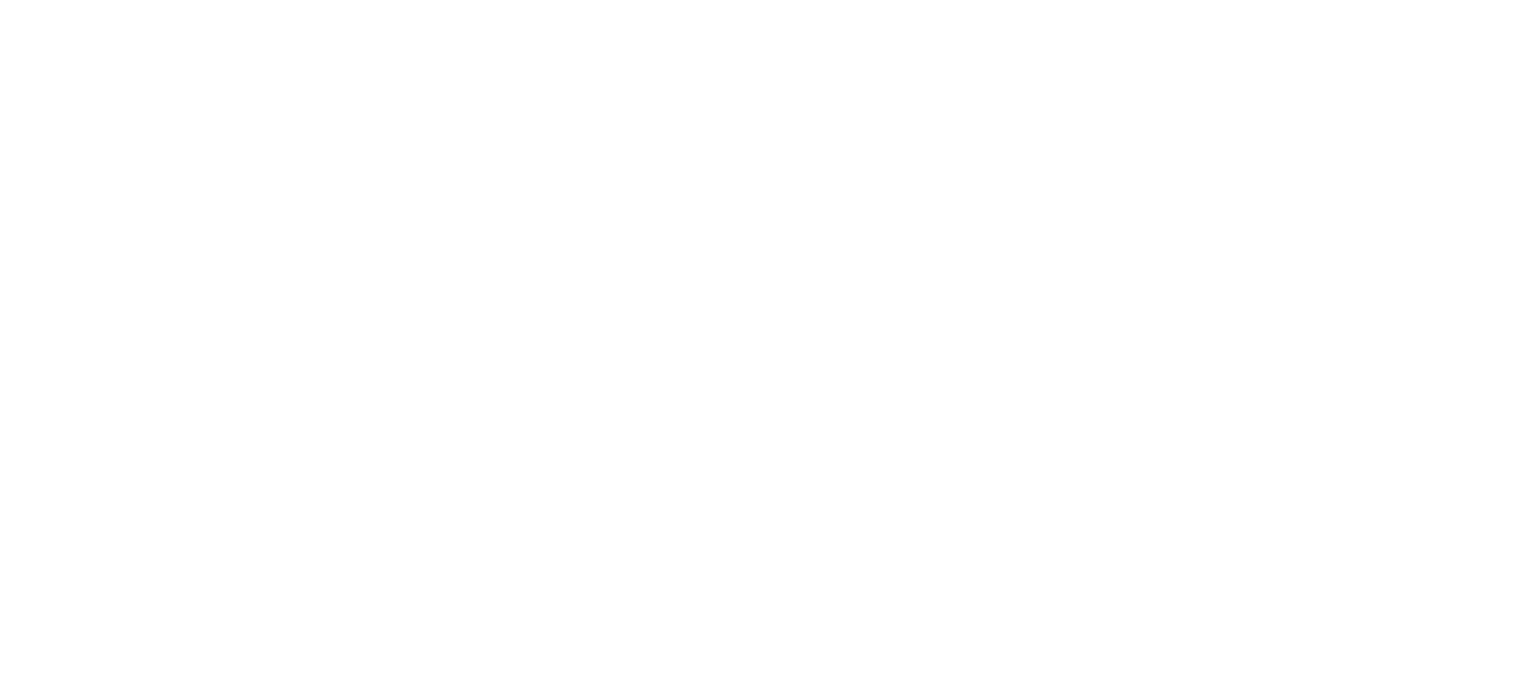scroll, scrollTop: 0, scrollLeft: 0, axis: both 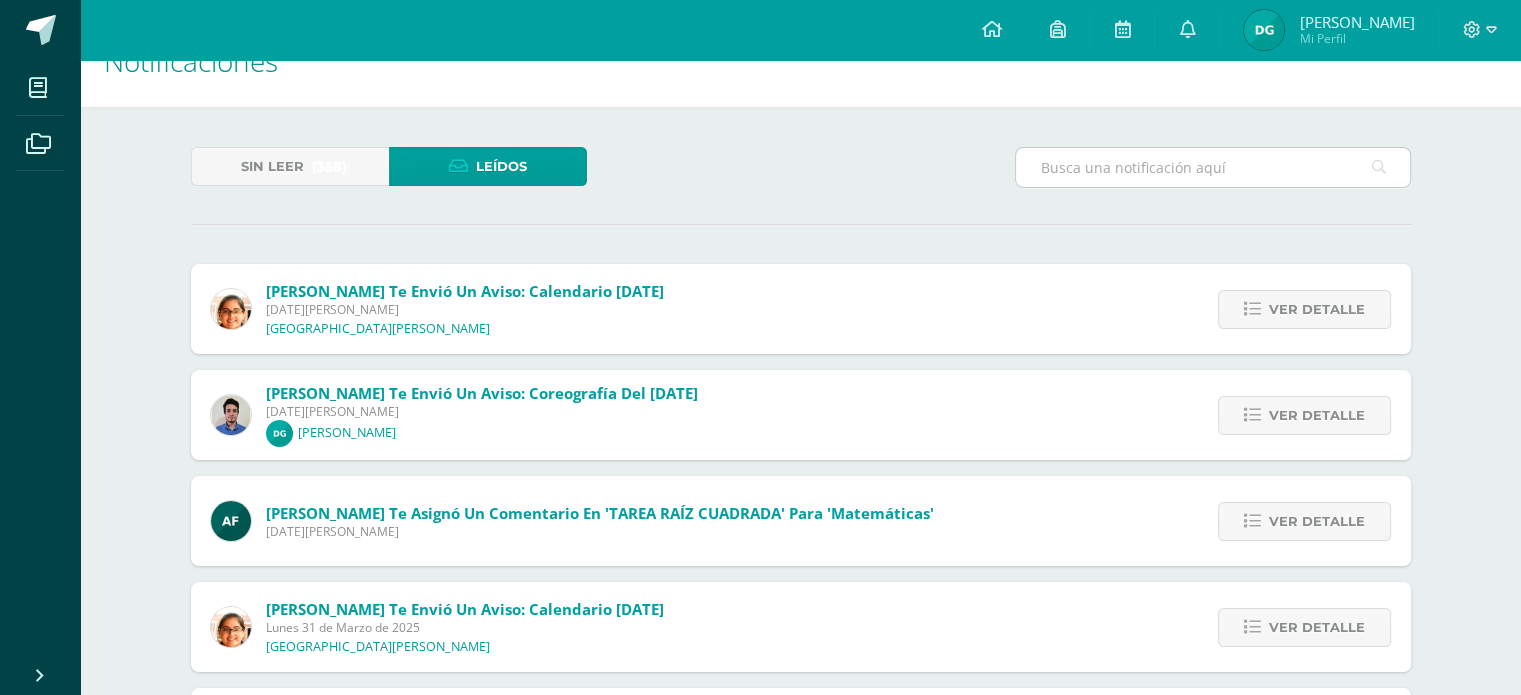 click at bounding box center (1213, 167) 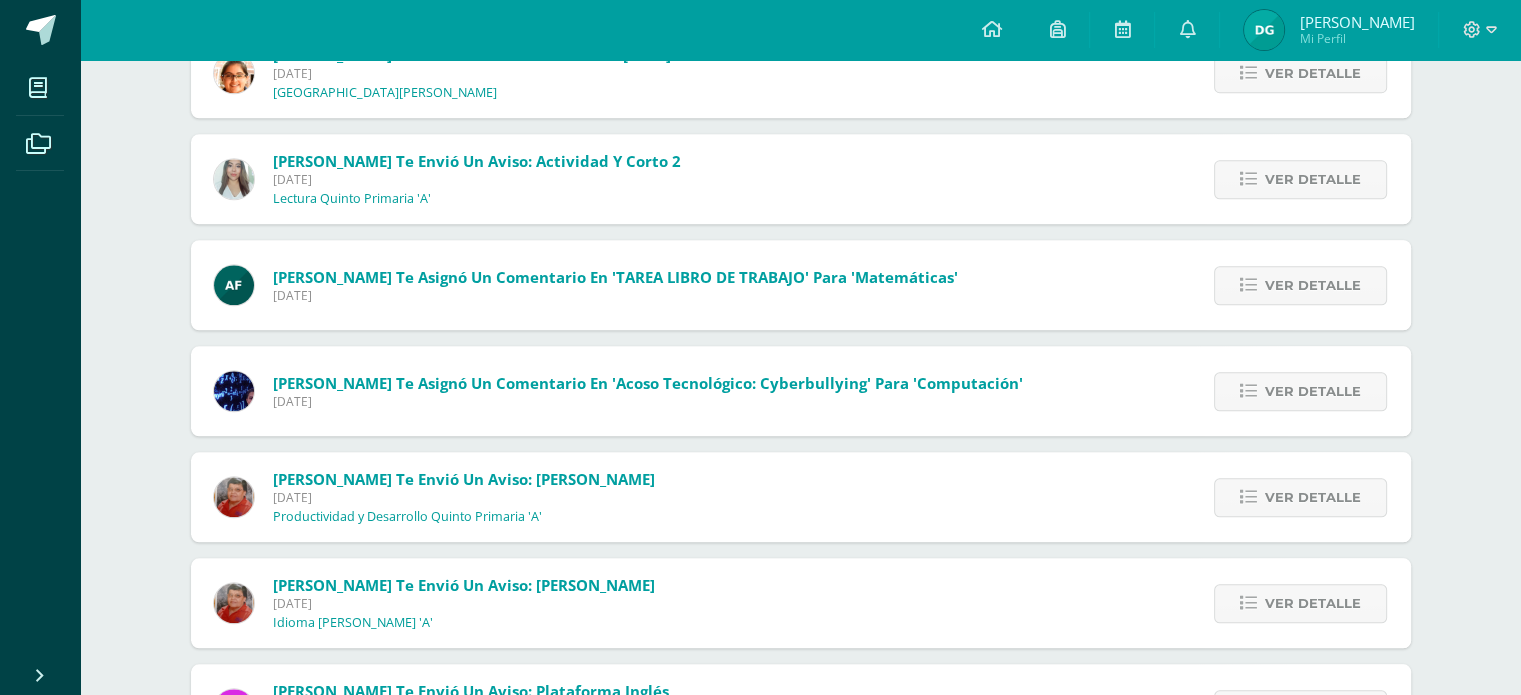 scroll, scrollTop: 1973, scrollLeft: 0, axis: vertical 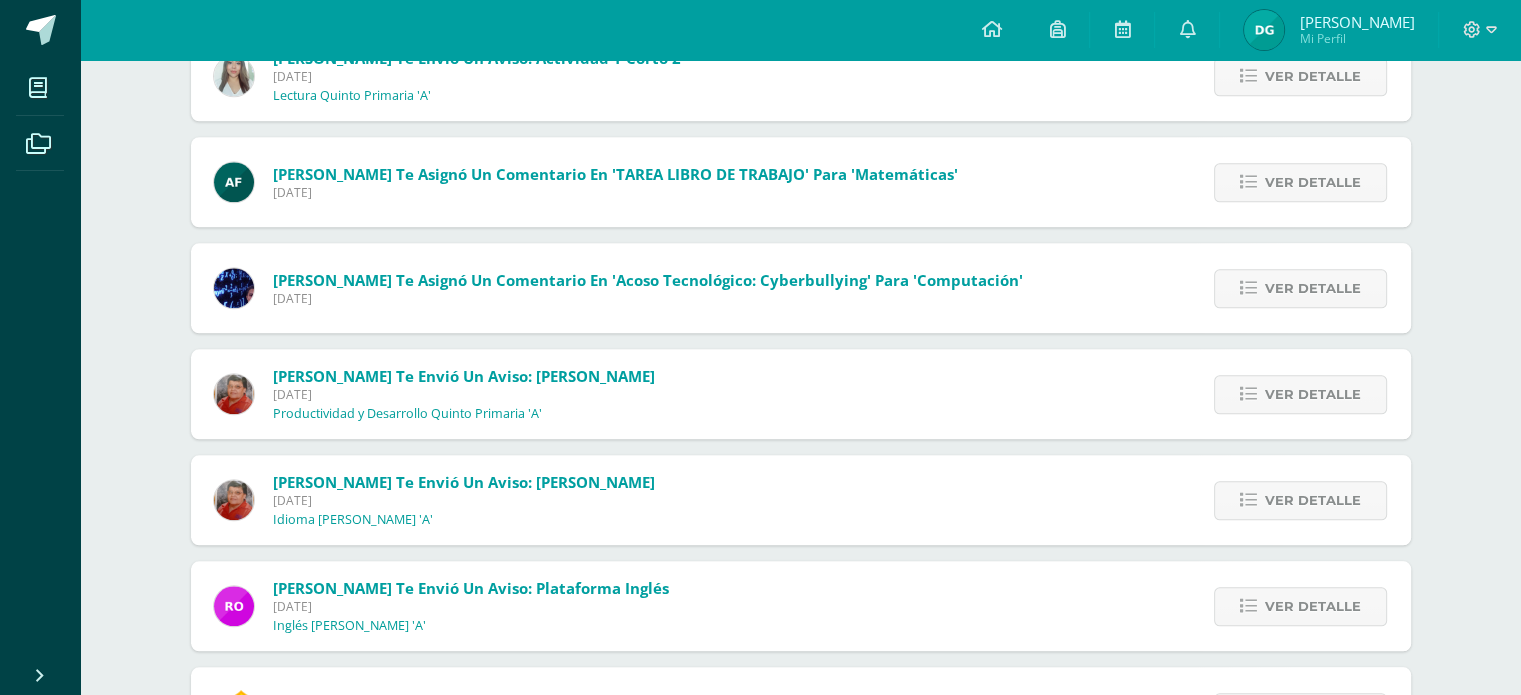 type on "ro" 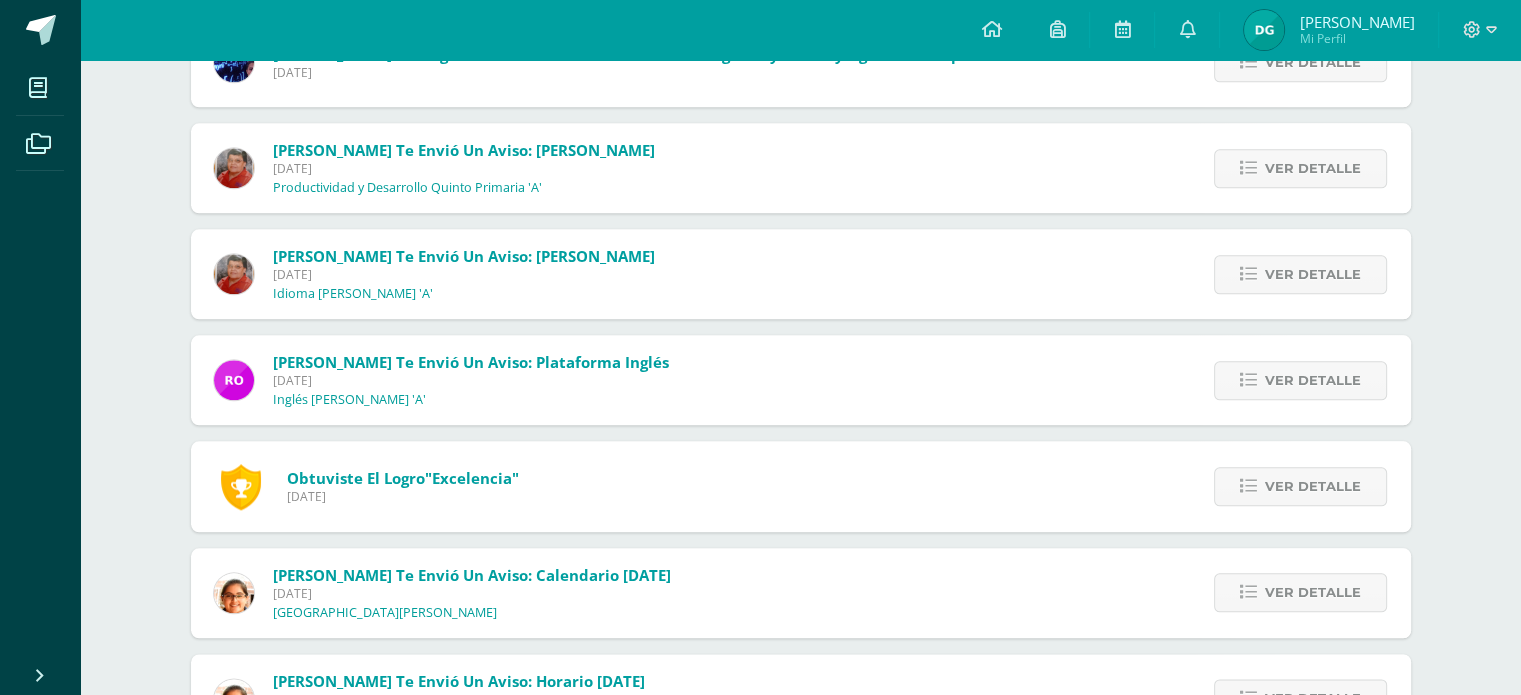 scroll, scrollTop: 2264, scrollLeft: 0, axis: vertical 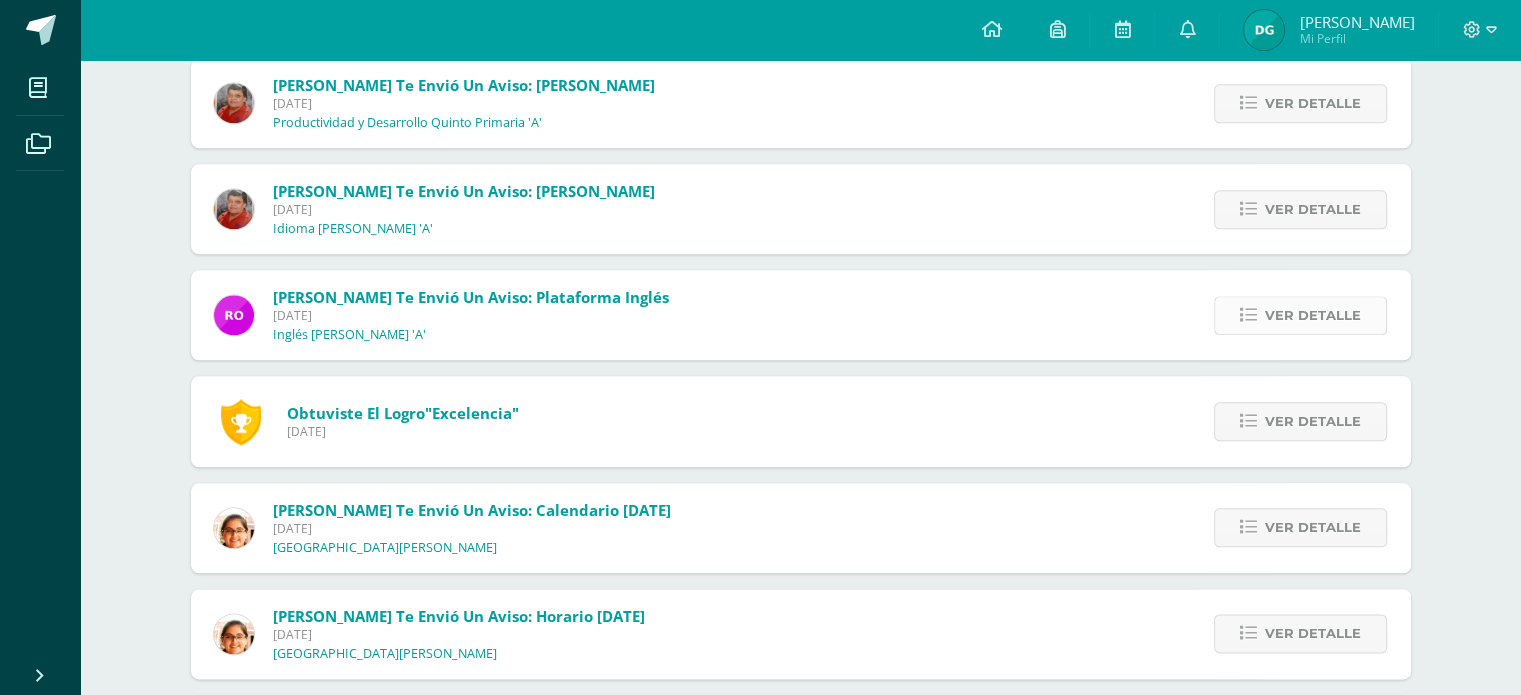 click at bounding box center [1248, 315] 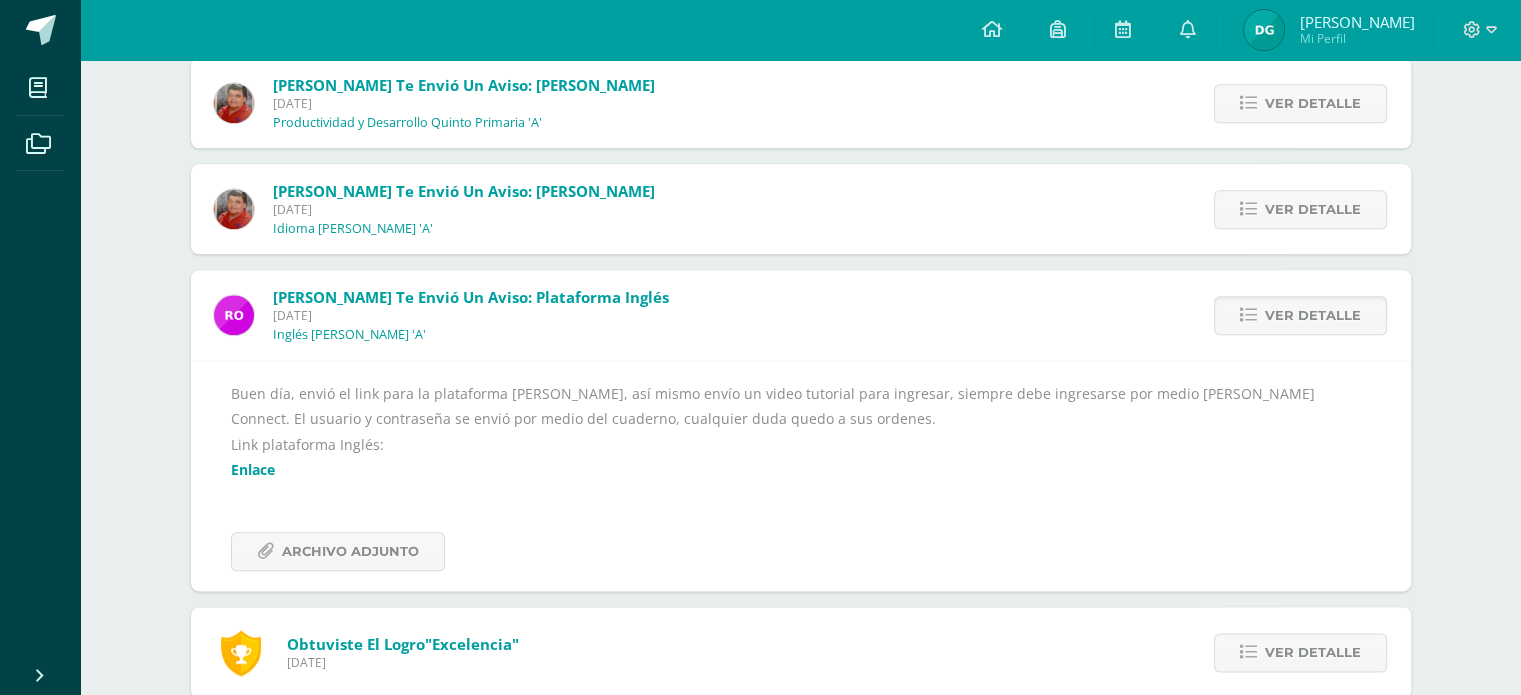 click on "Enlace" at bounding box center [253, 469] 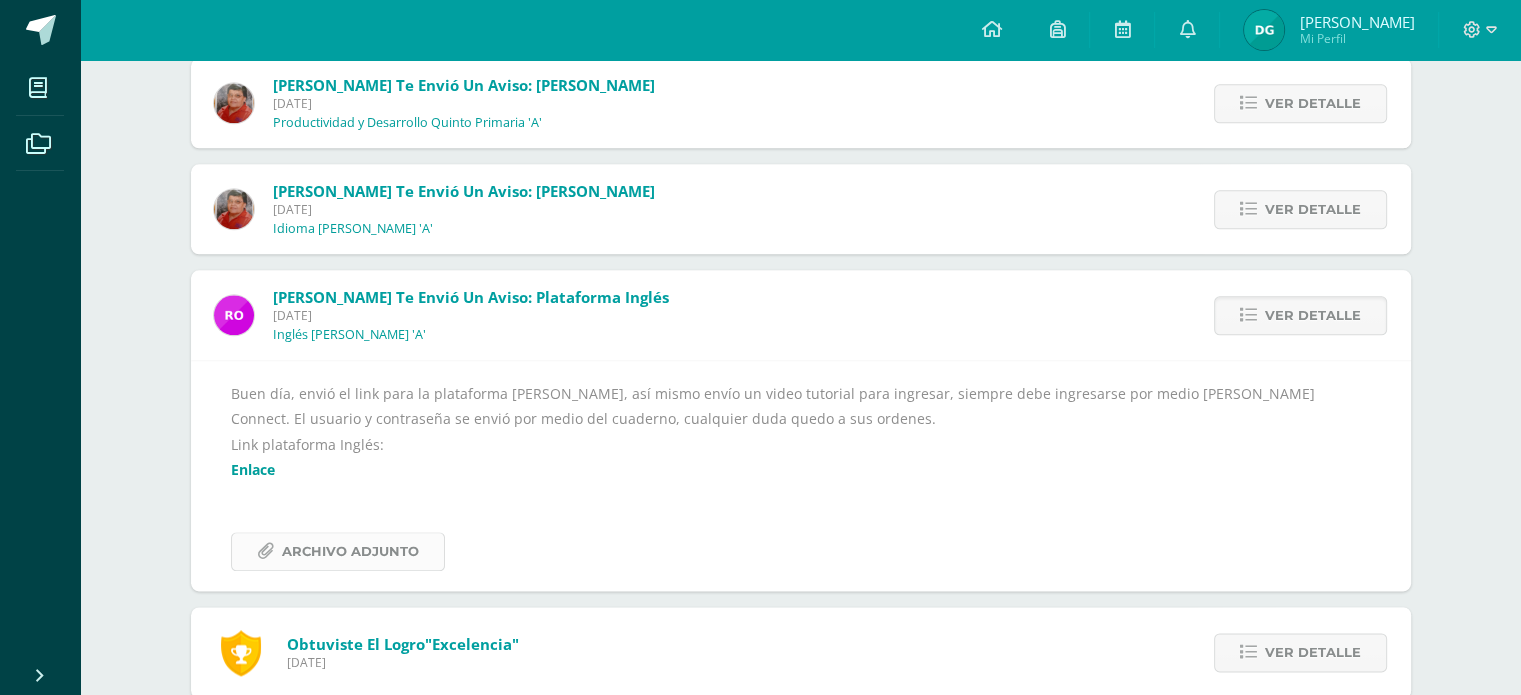 click on "Archivo Adjunto" at bounding box center (338, 551) 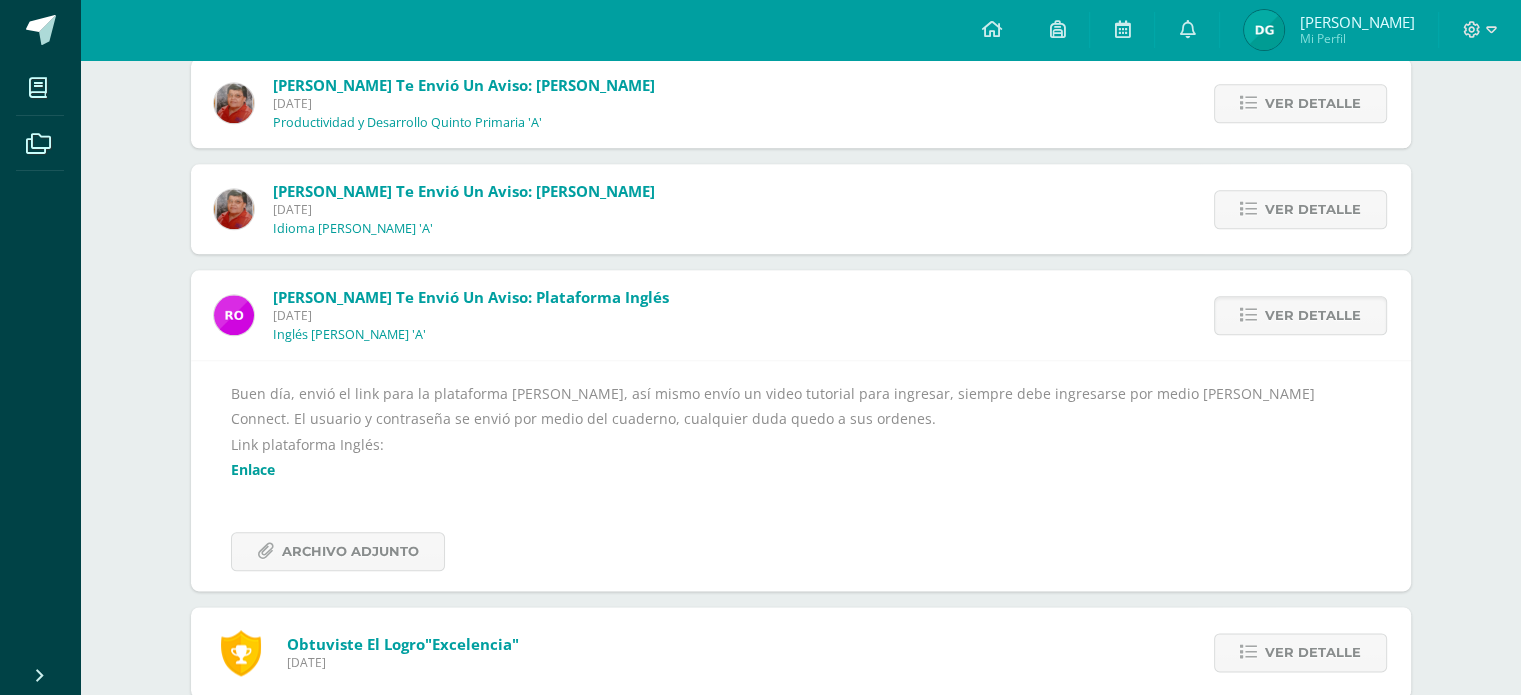 click on "Enlace" at bounding box center (253, 469) 